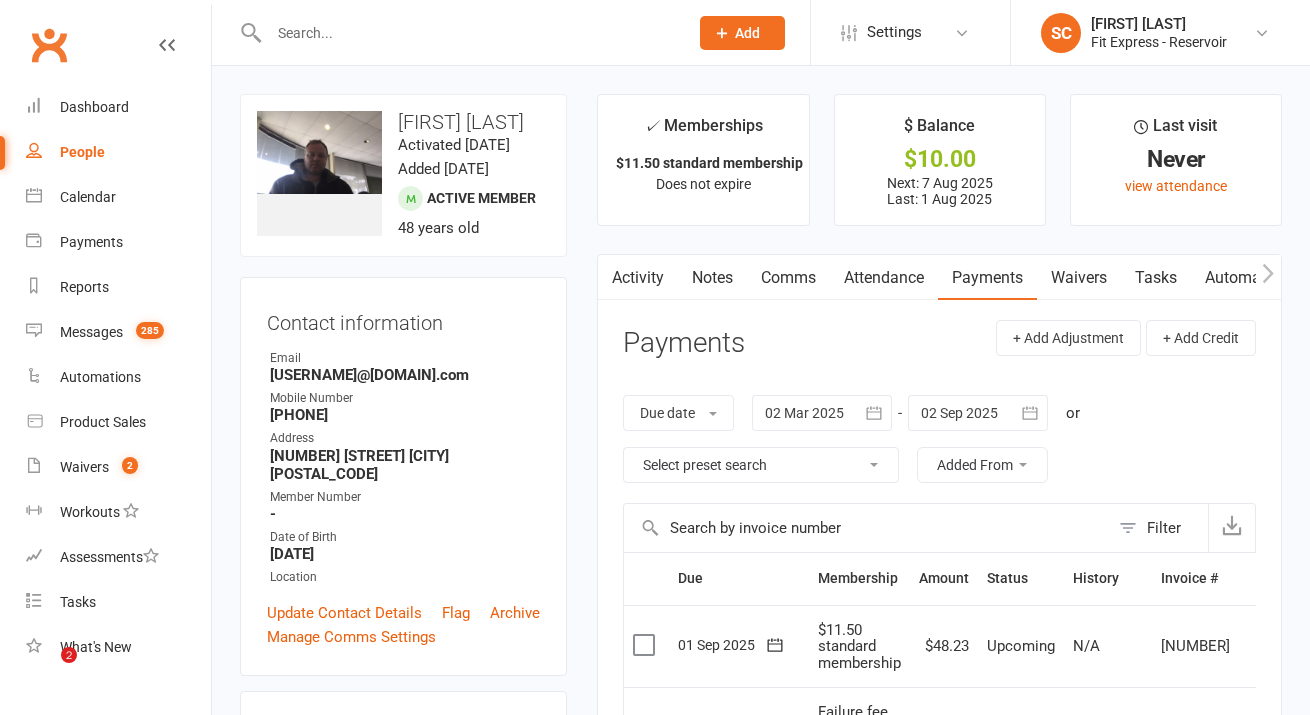 click at bounding box center (468, 33) 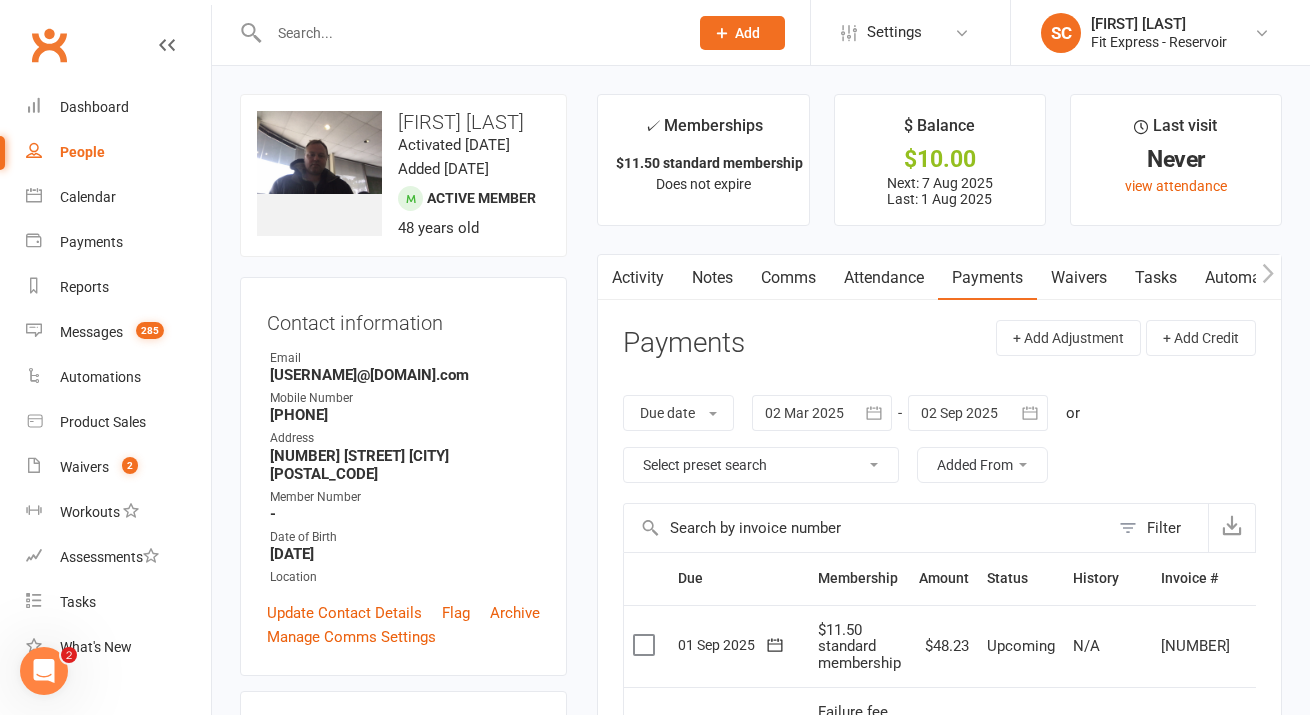 scroll, scrollTop: 0, scrollLeft: 0, axis: both 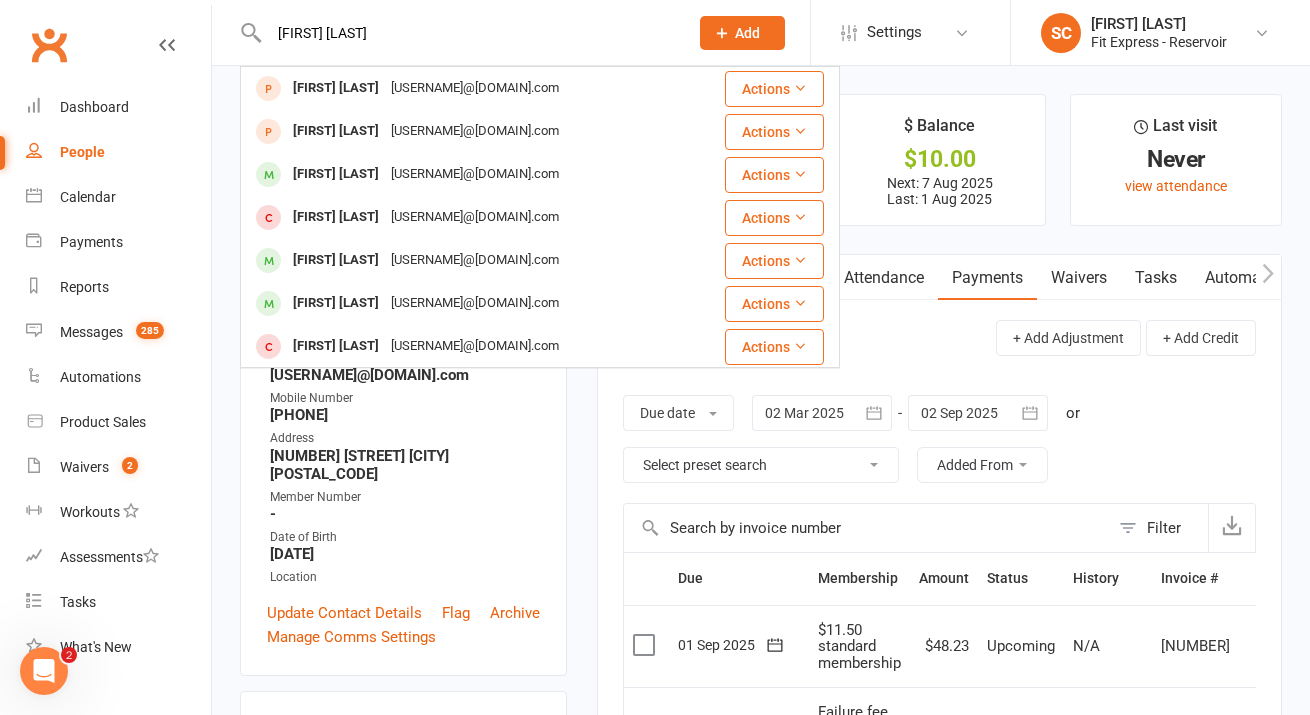 type on "[FIRST] [LAST]" 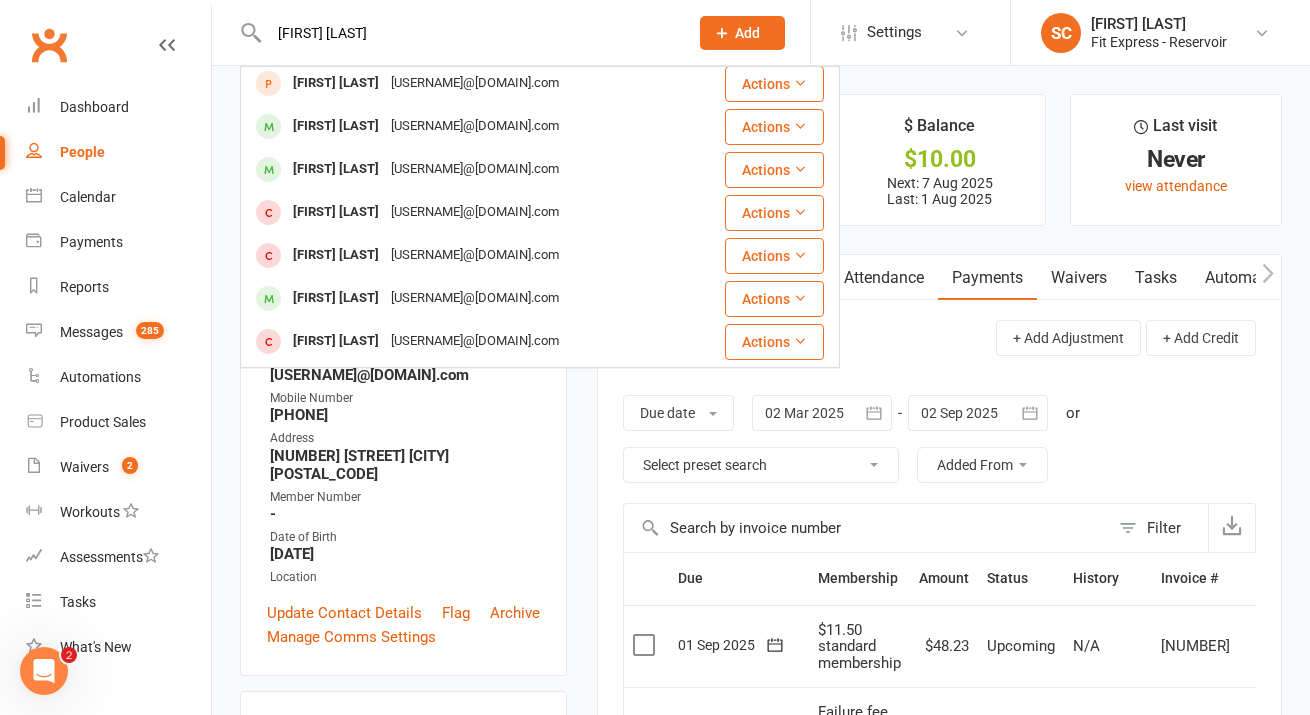scroll, scrollTop: 0, scrollLeft: 0, axis: both 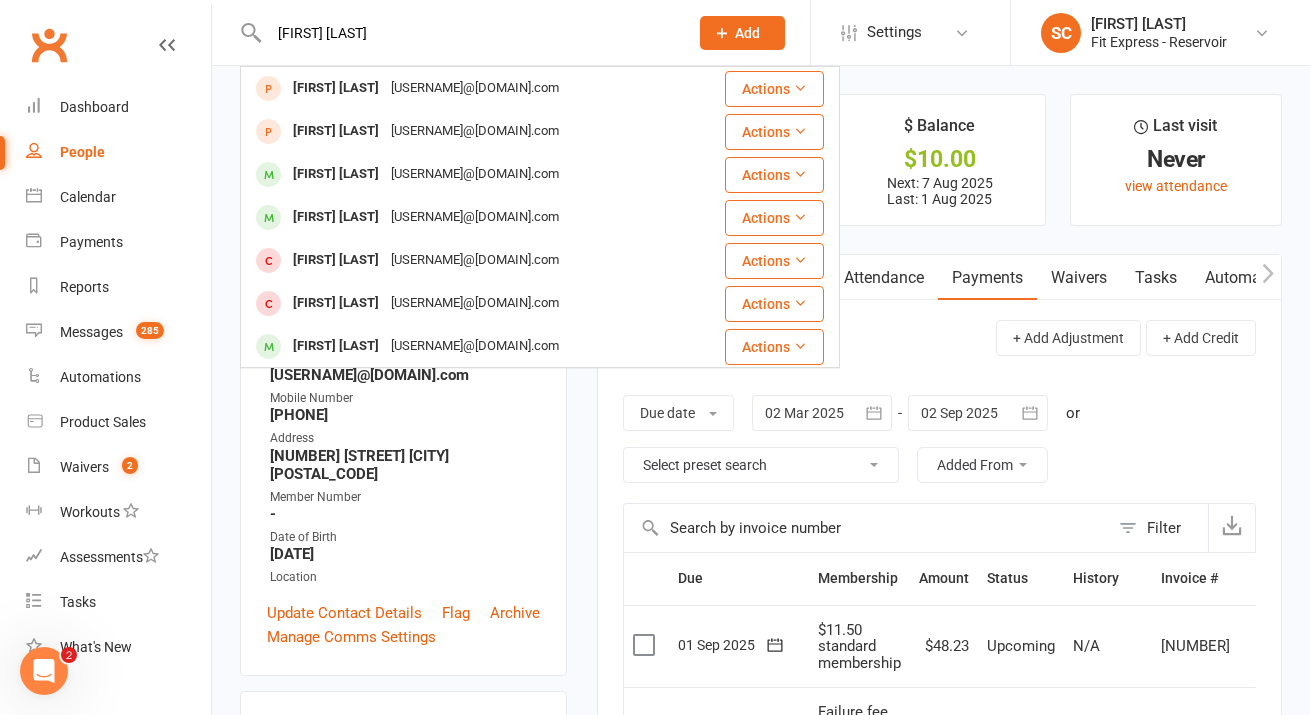 click on "[FIRST] [LAST]" at bounding box center (468, 33) 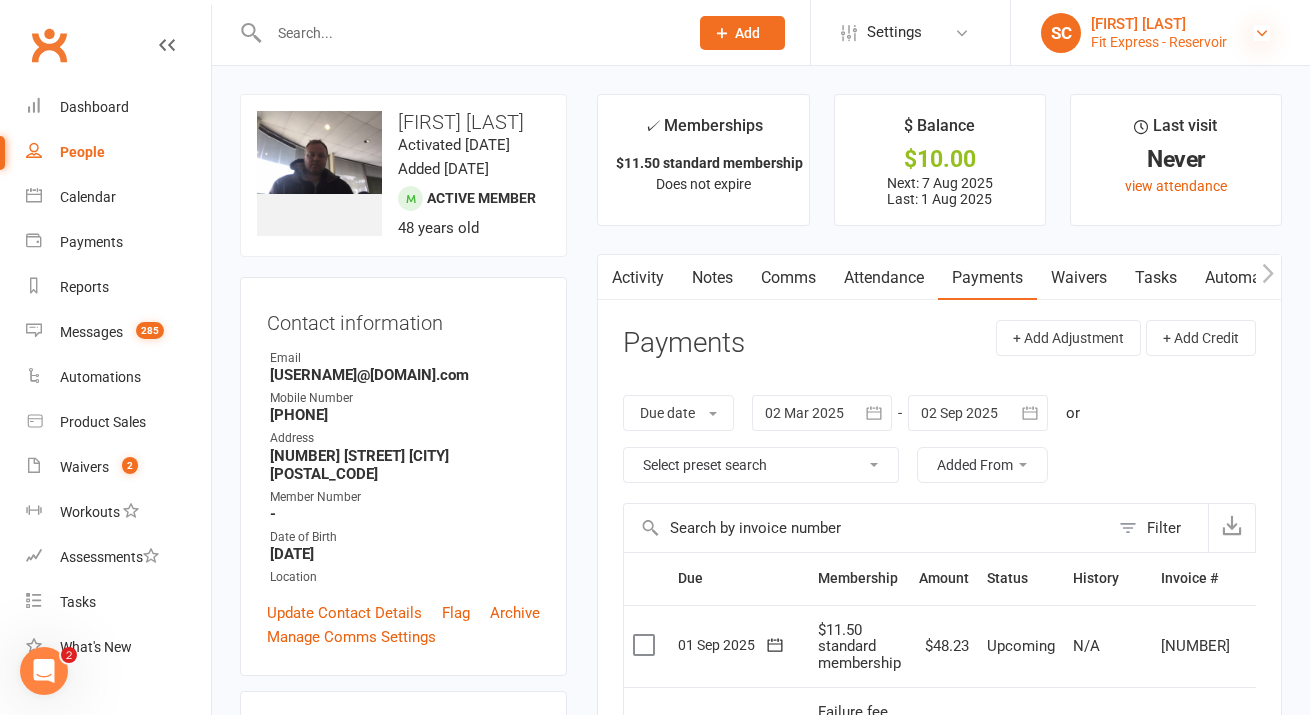 click at bounding box center (1262, 33) 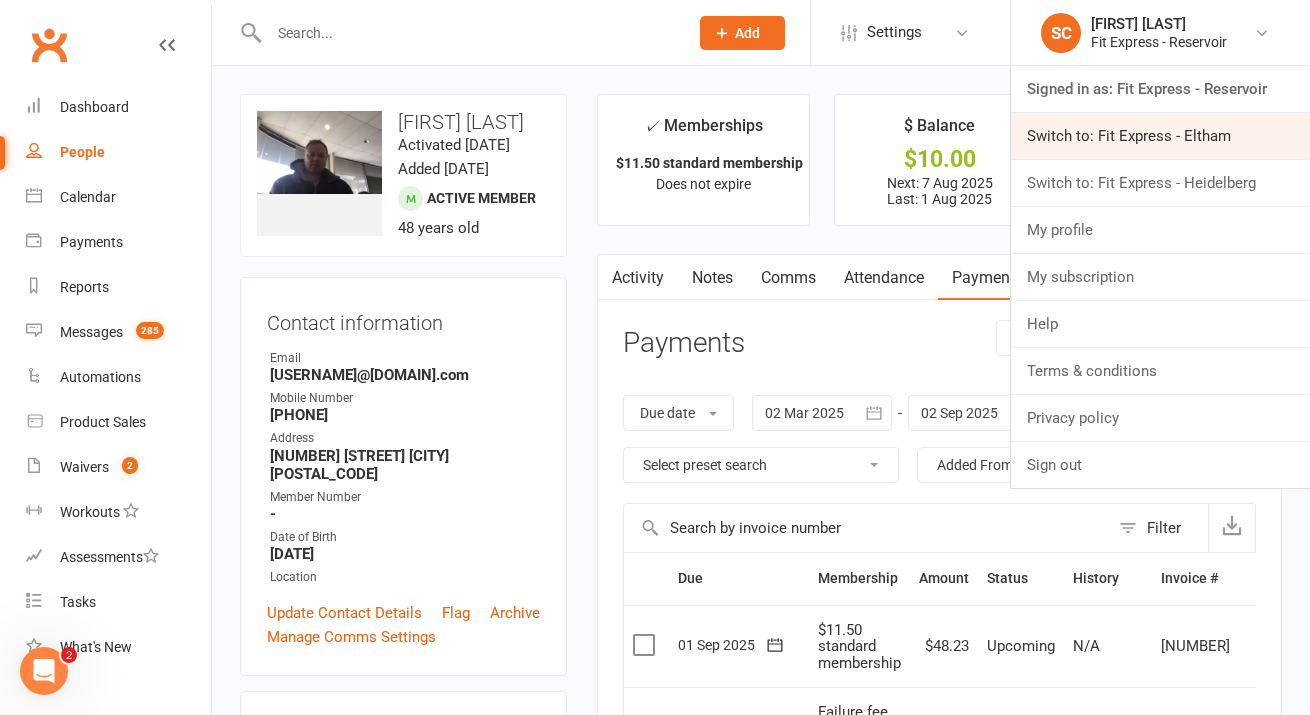 click on "Switch to: Fit Express - Eltham" at bounding box center [1160, 136] 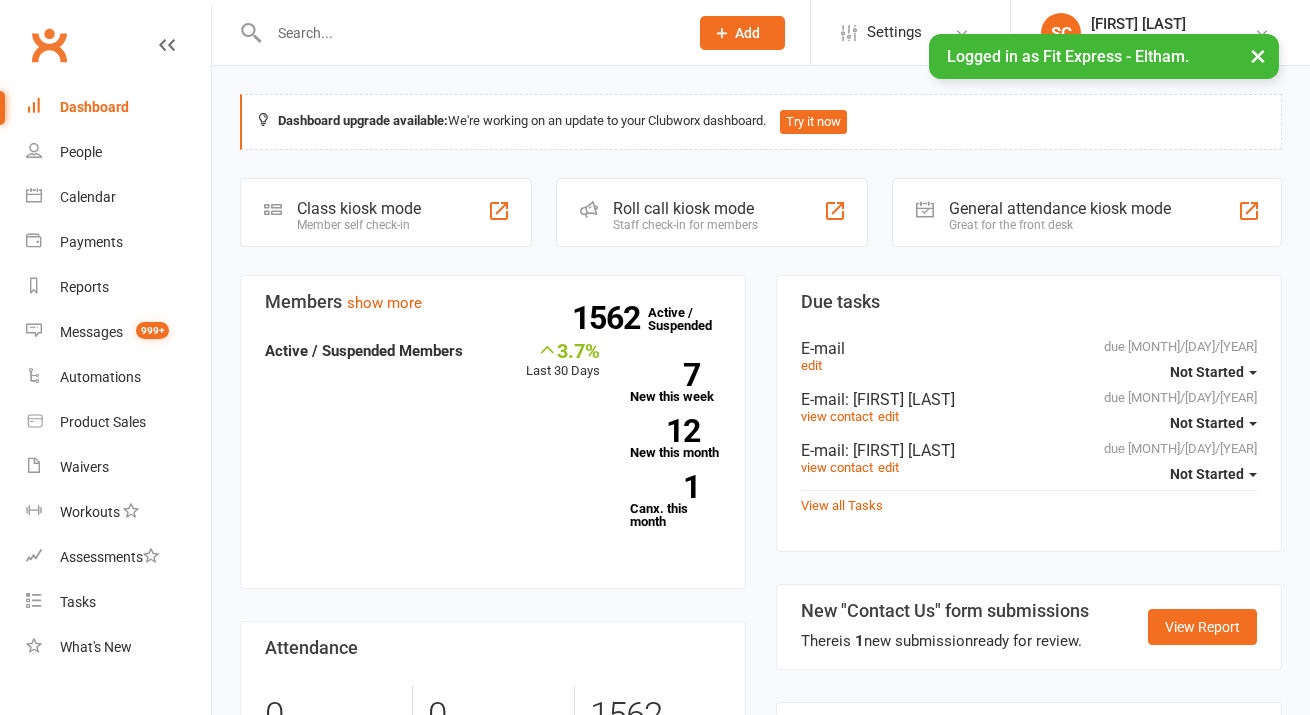 scroll, scrollTop: 0, scrollLeft: 0, axis: both 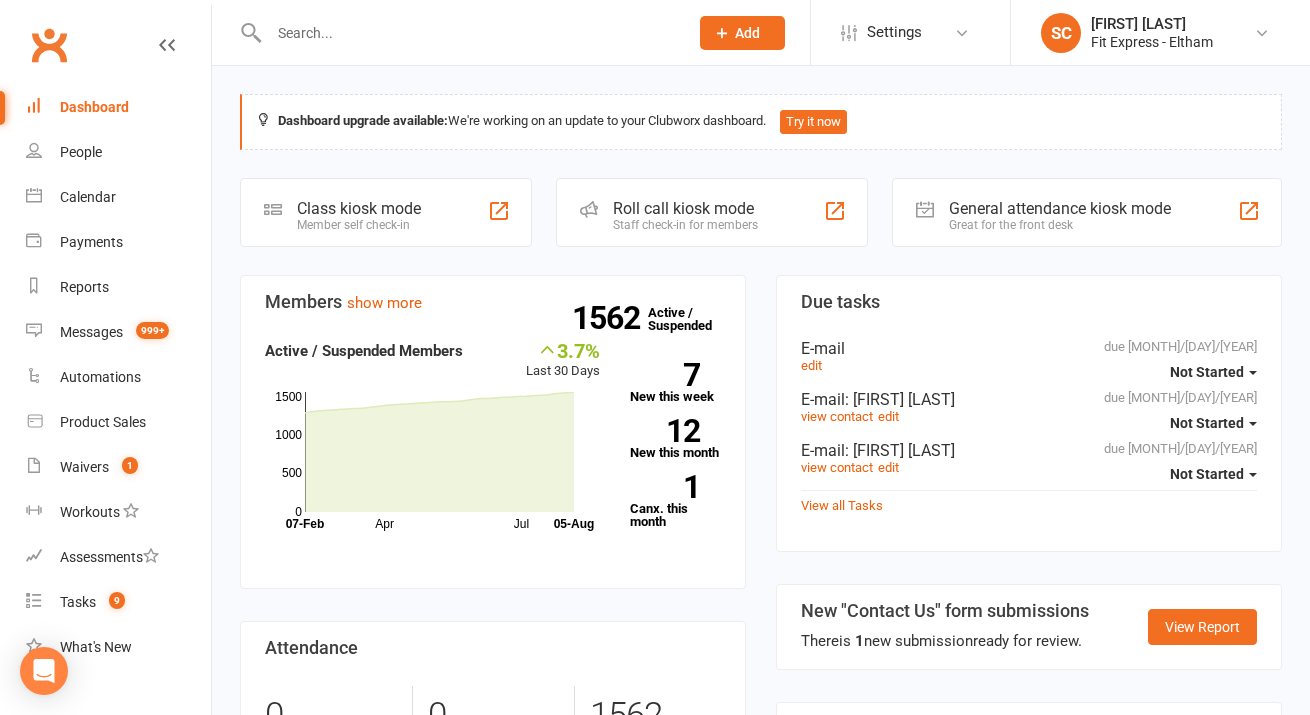 paste on "[FIRST] [LAST]" 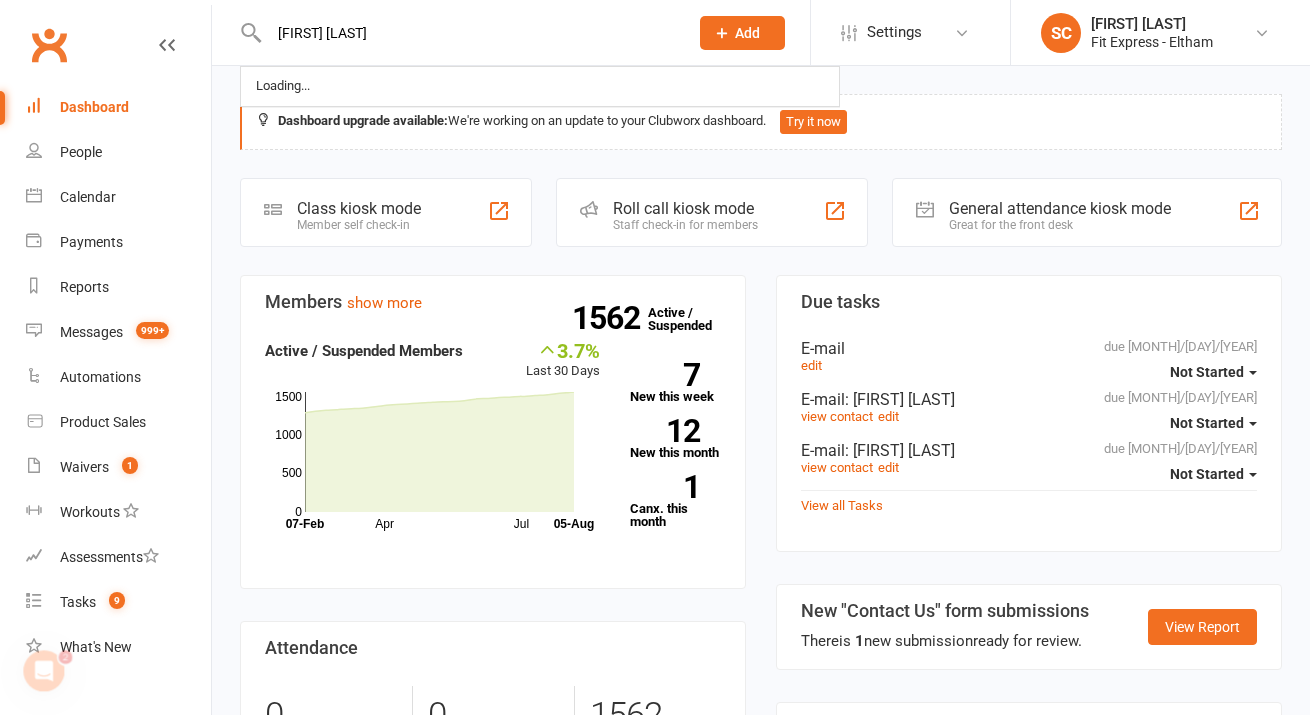 scroll, scrollTop: 0, scrollLeft: 0, axis: both 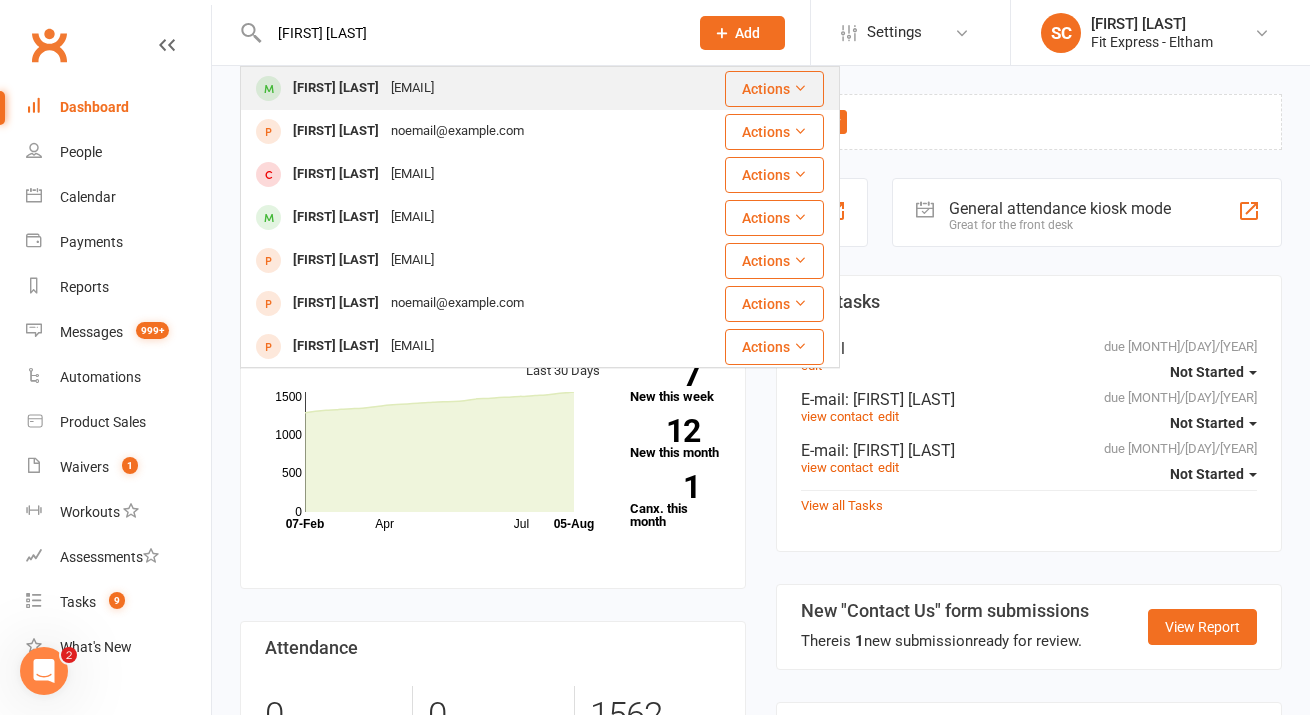 type on "[FIRST] [LAST]" 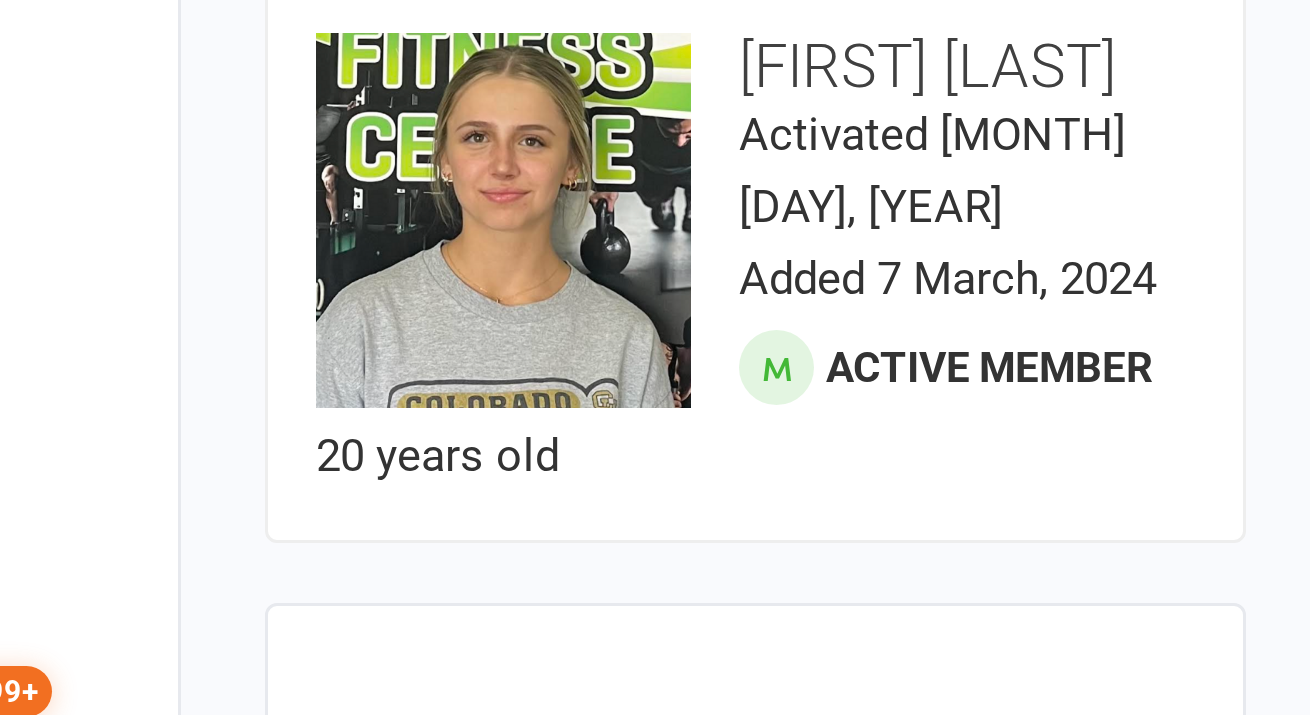 click on "Activated [MONTH] [DAY], [YEAR]" at bounding box center [462, 157] 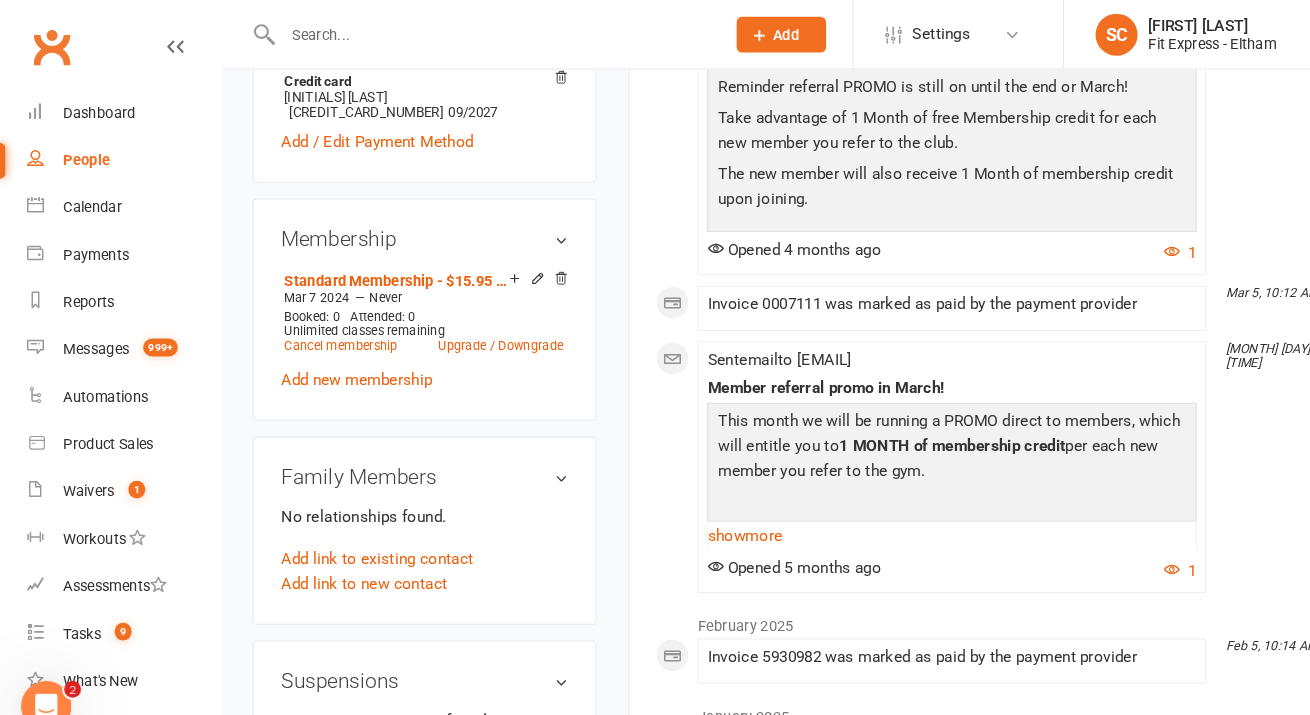 scroll, scrollTop: 0, scrollLeft: 0, axis: both 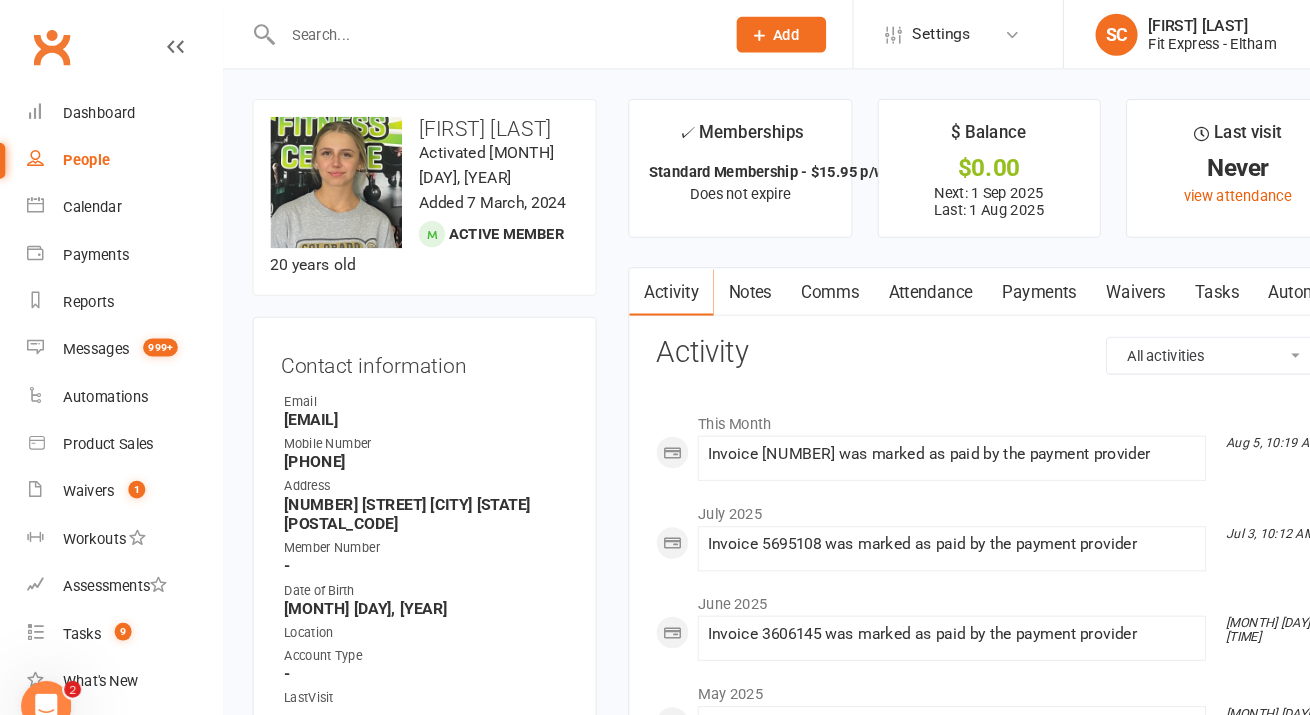 click at bounding box center [468, 33] 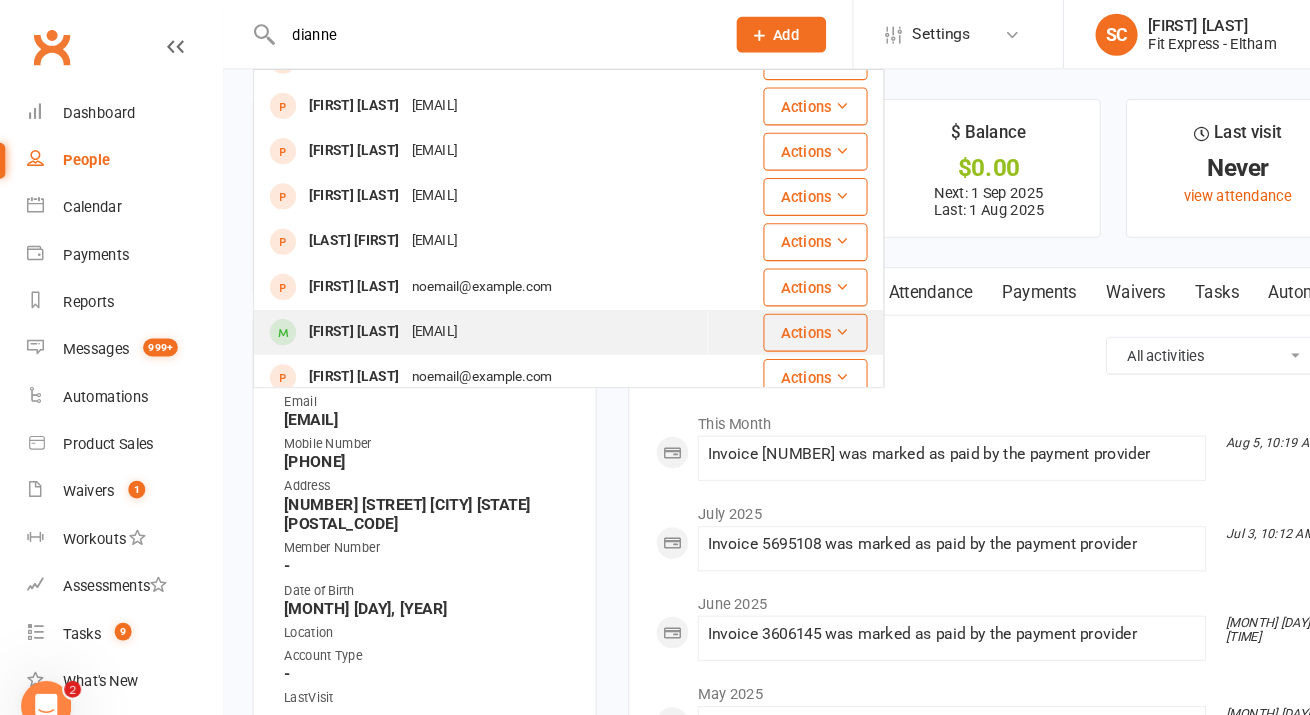 scroll, scrollTop: 34, scrollLeft: 0, axis: vertical 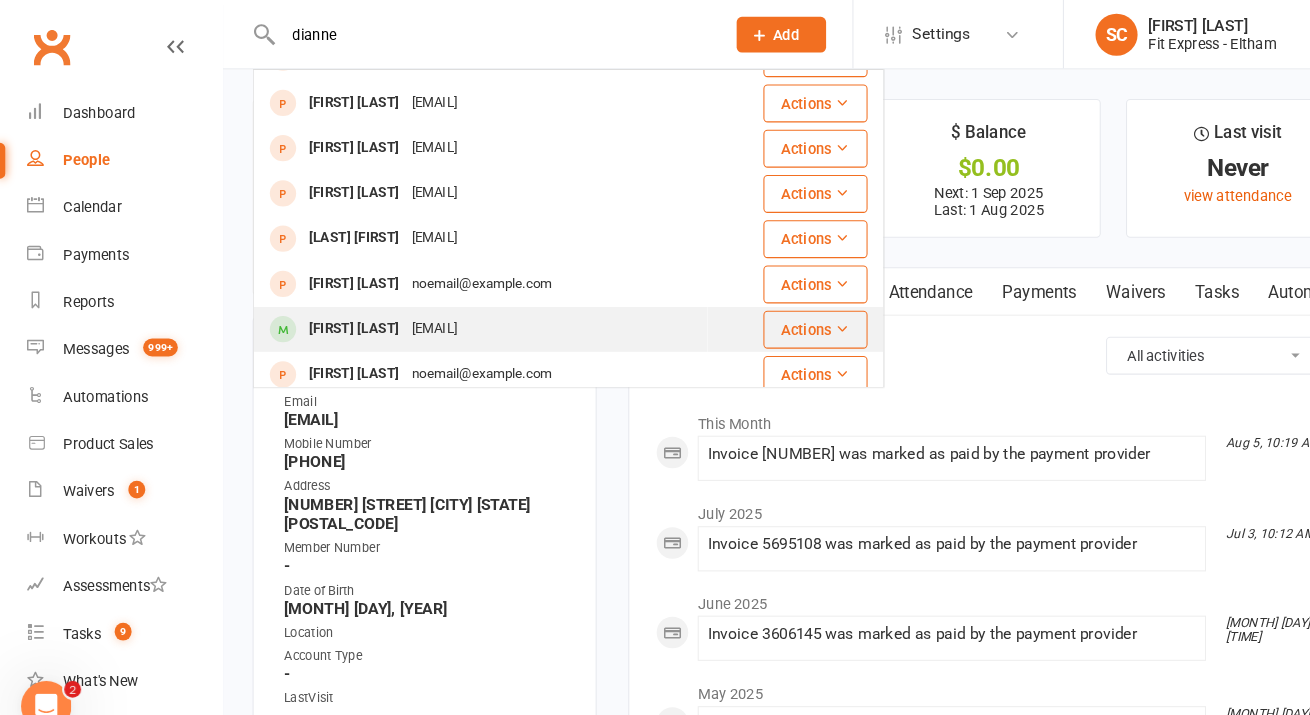 type on "dianne" 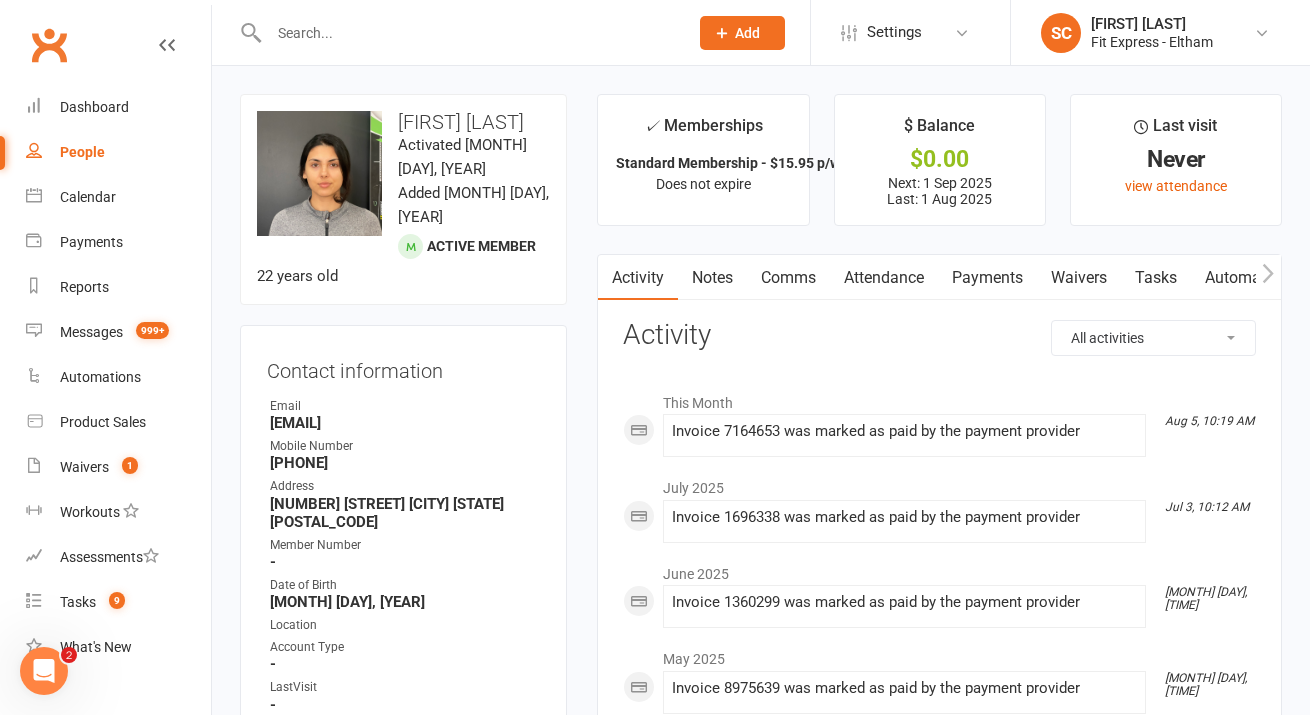 click at bounding box center [468, 33] 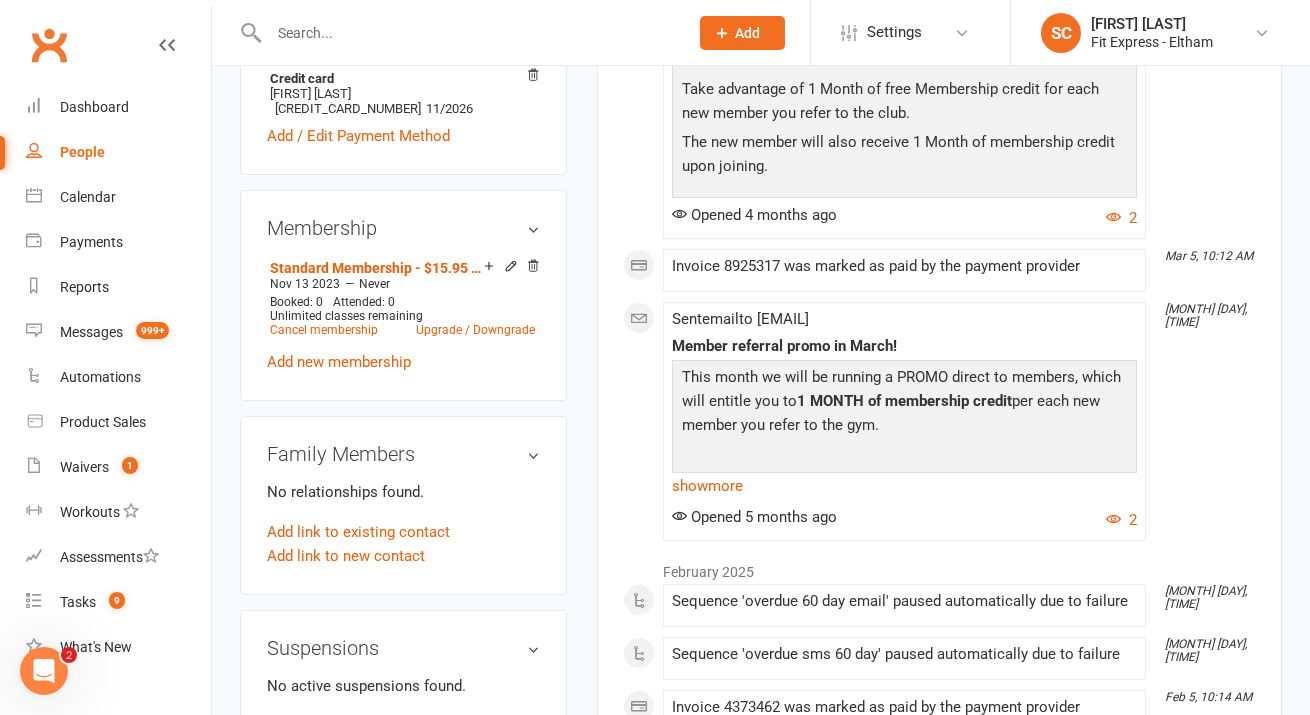 scroll, scrollTop: 0, scrollLeft: 0, axis: both 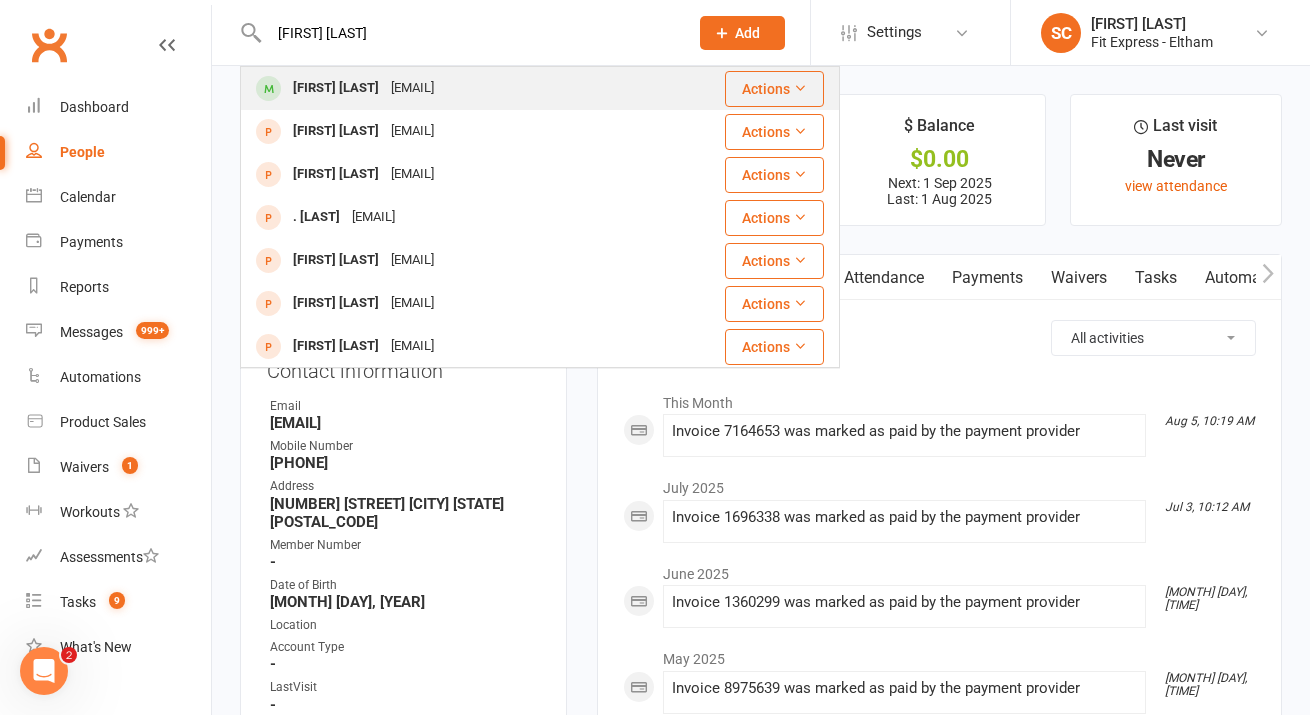 type on "[FIRST] [LAST]" 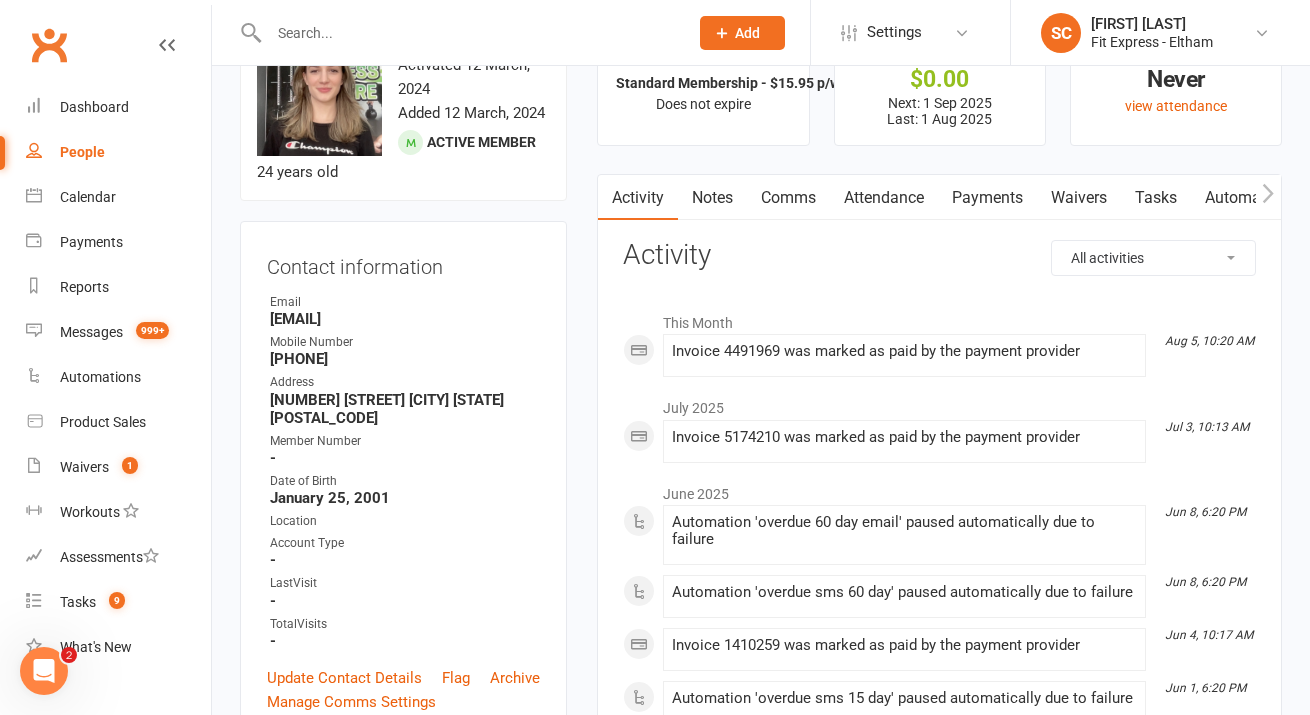 scroll, scrollTop: 0, scrollLeft: 0, axis: both 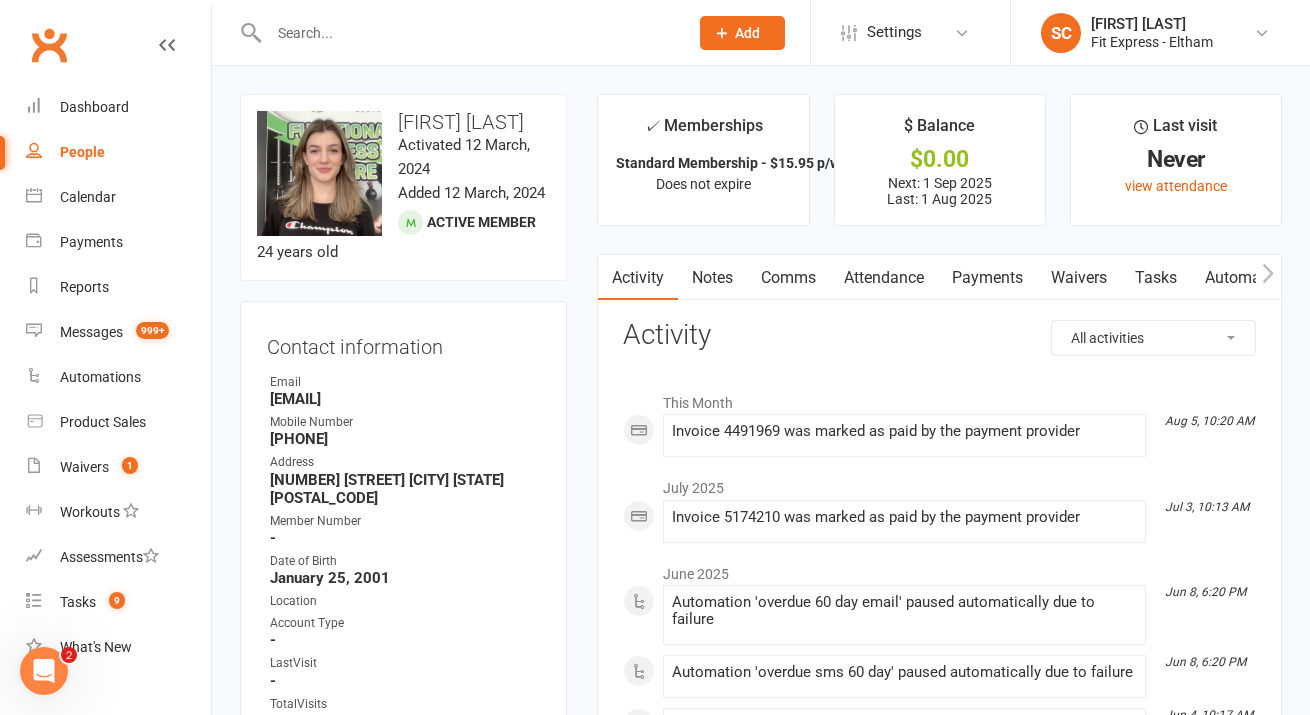 click at bounding box center [468, 33] 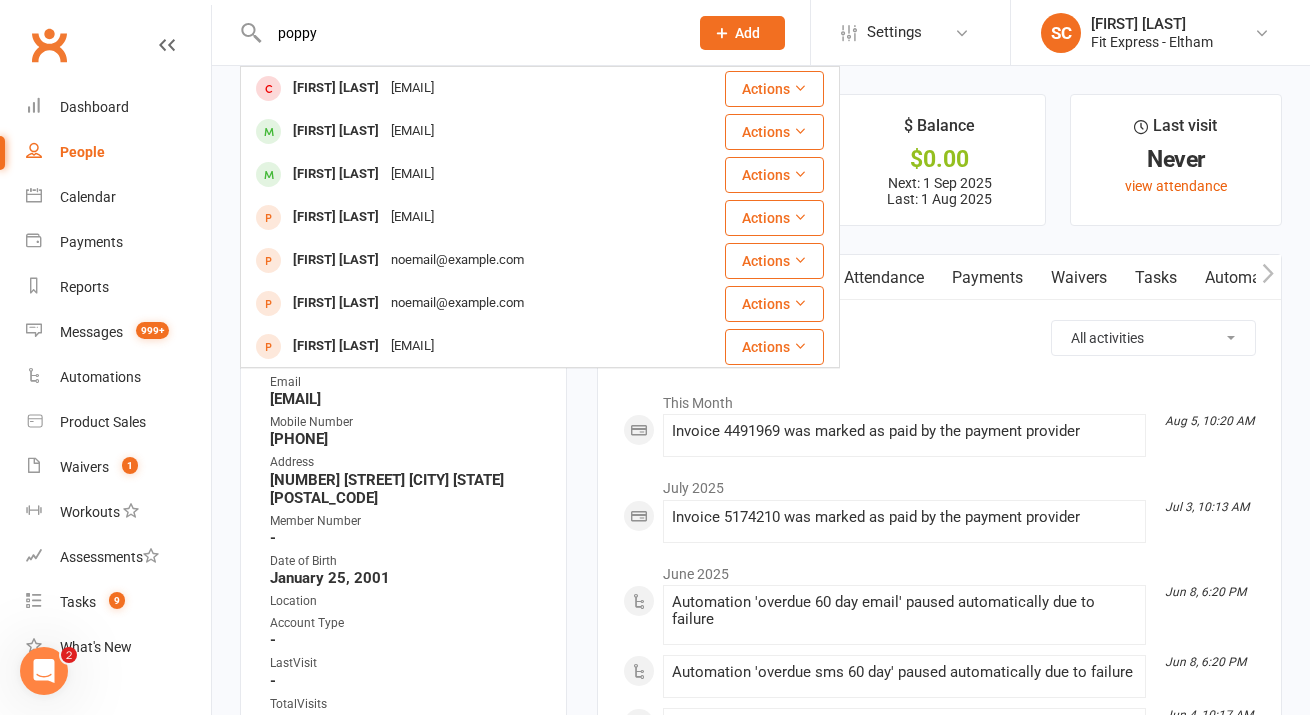 type on "poppy" 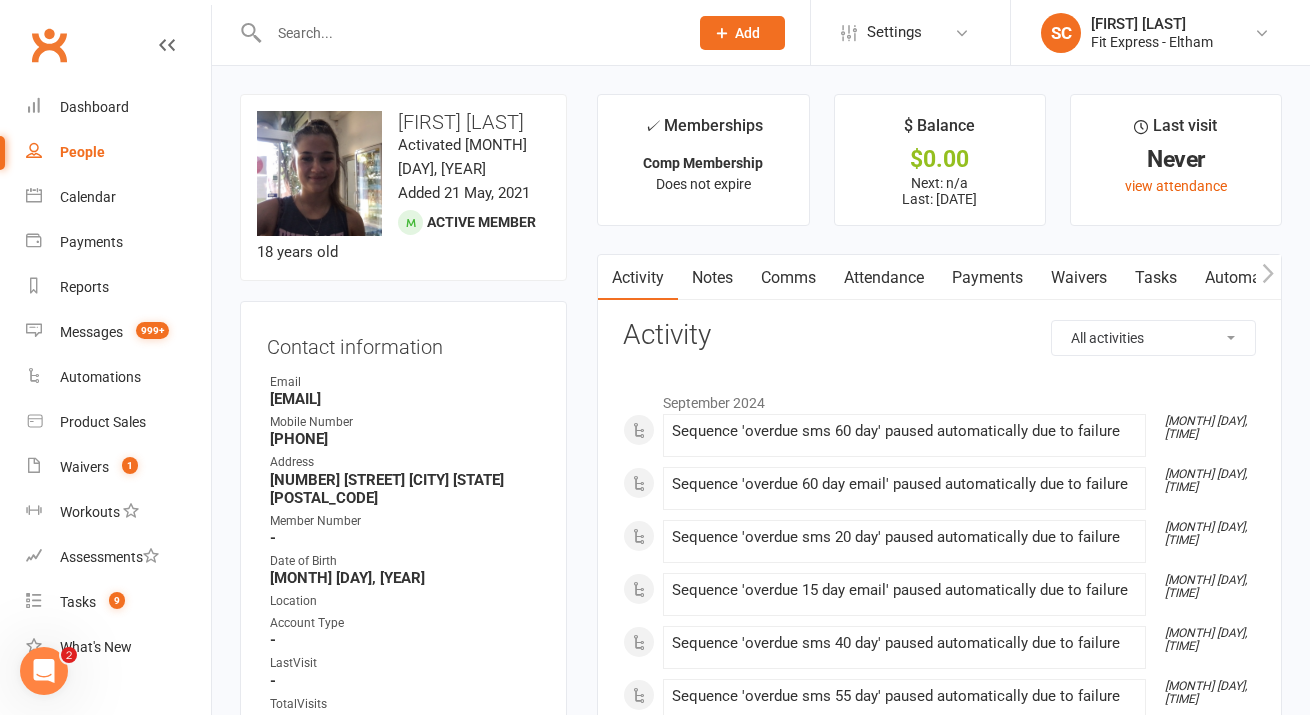 click at bounding box center (468, 33) 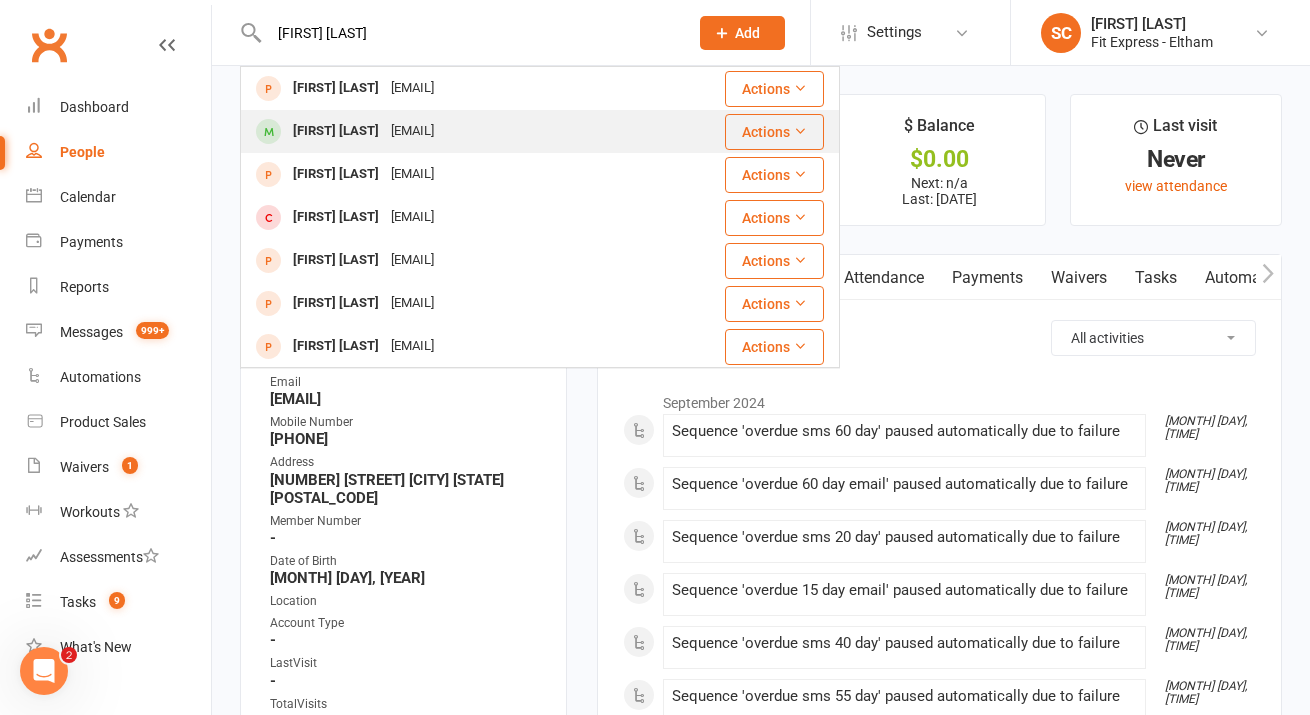 type on "[FIRST] [LAST]" 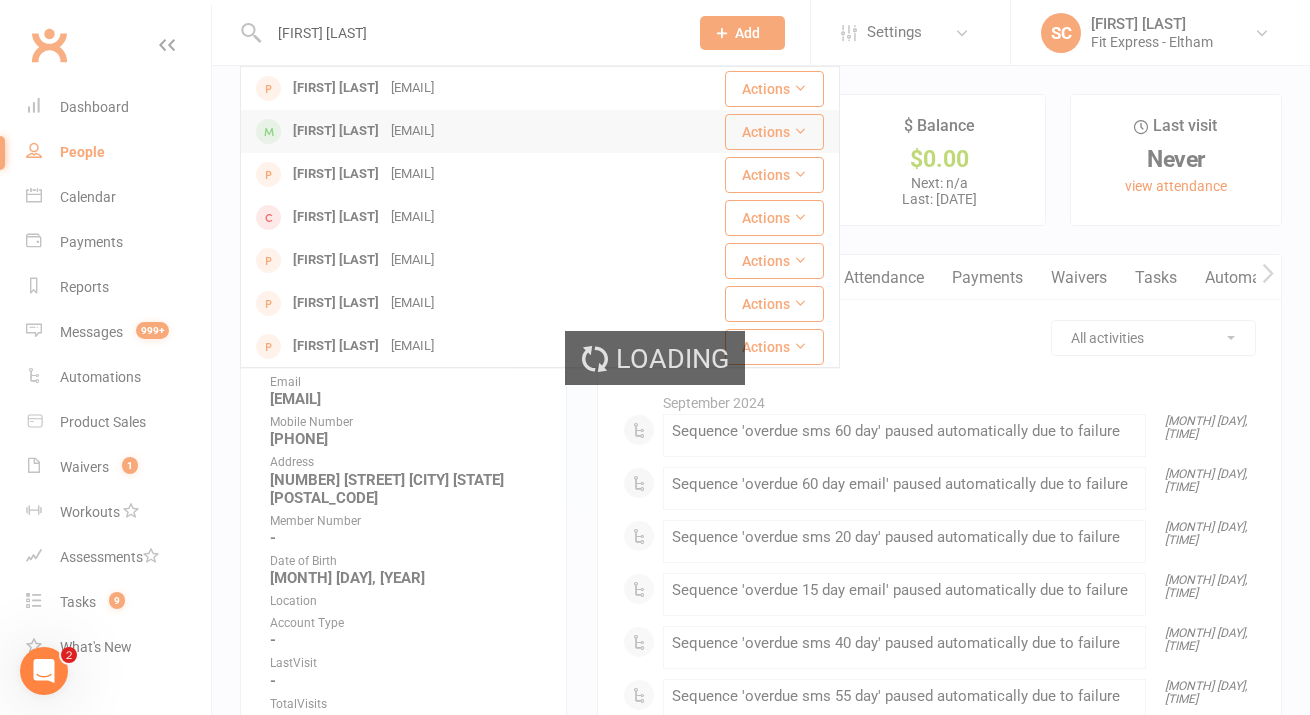 type 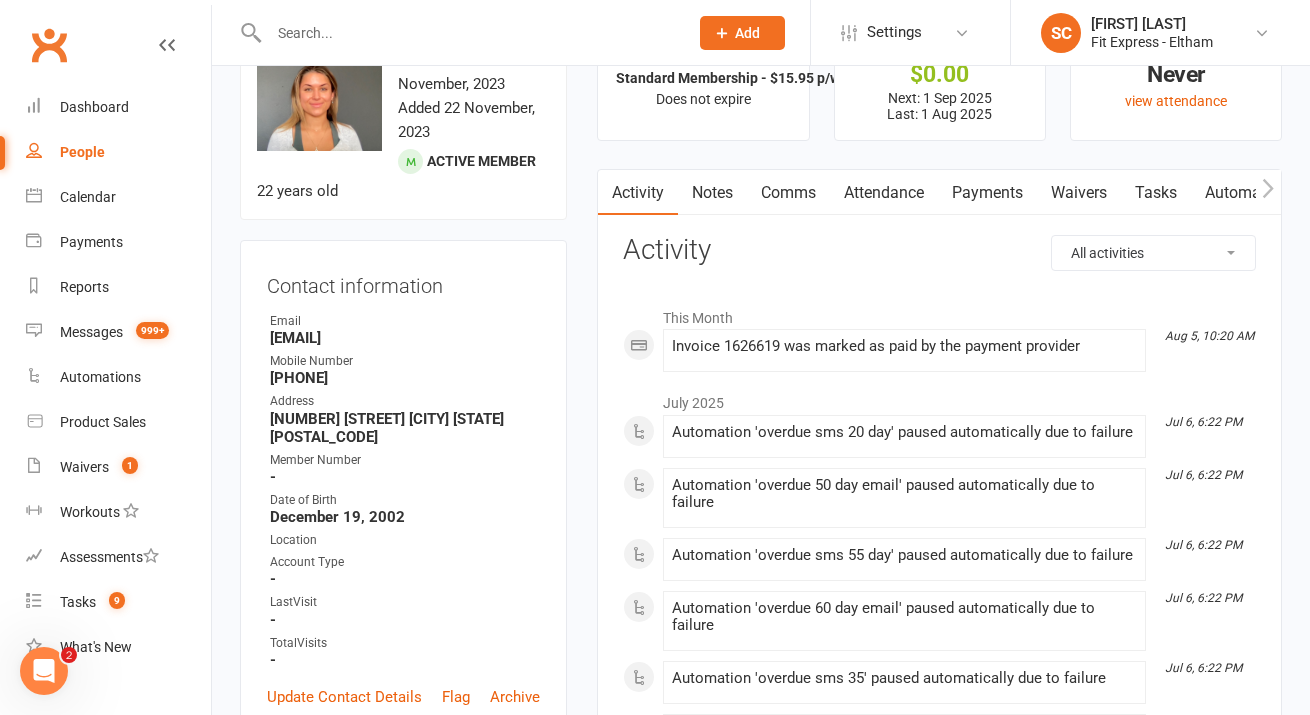 scroll, scrollTop: 0, scrollLeft: 0, axis: both 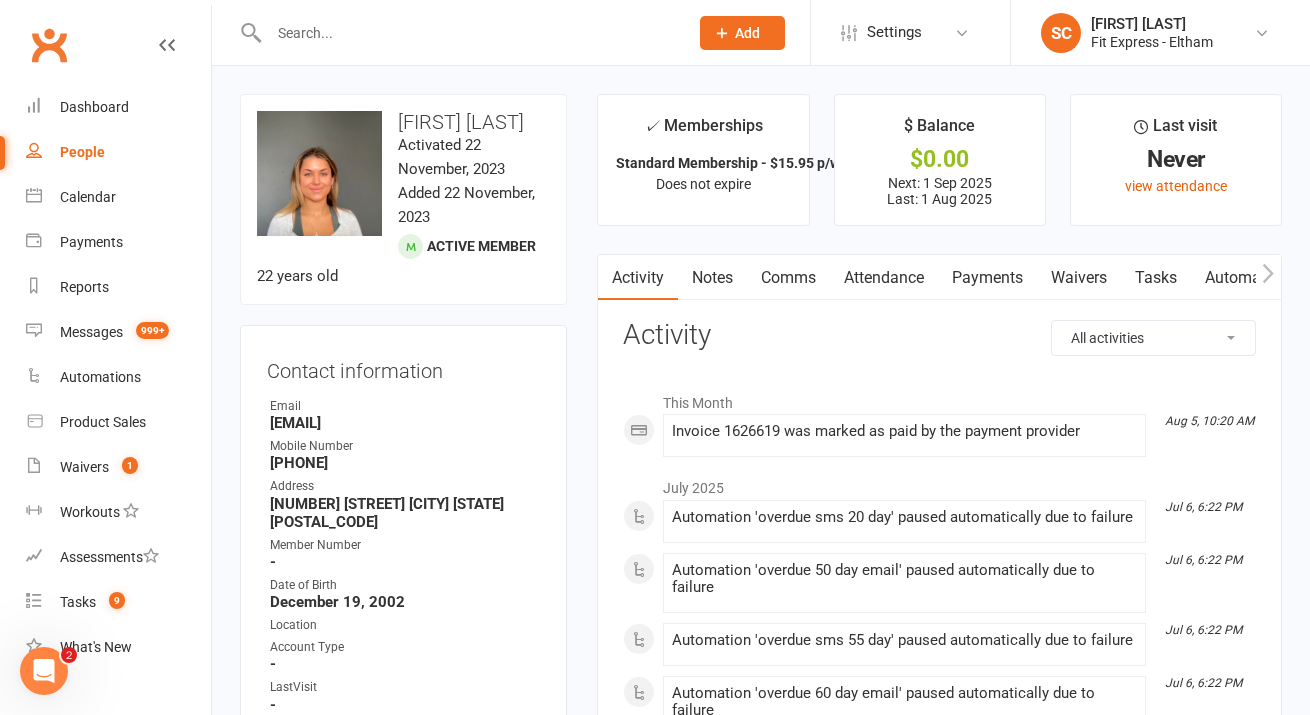 click on "Payments" at bounding box center [987, 278] 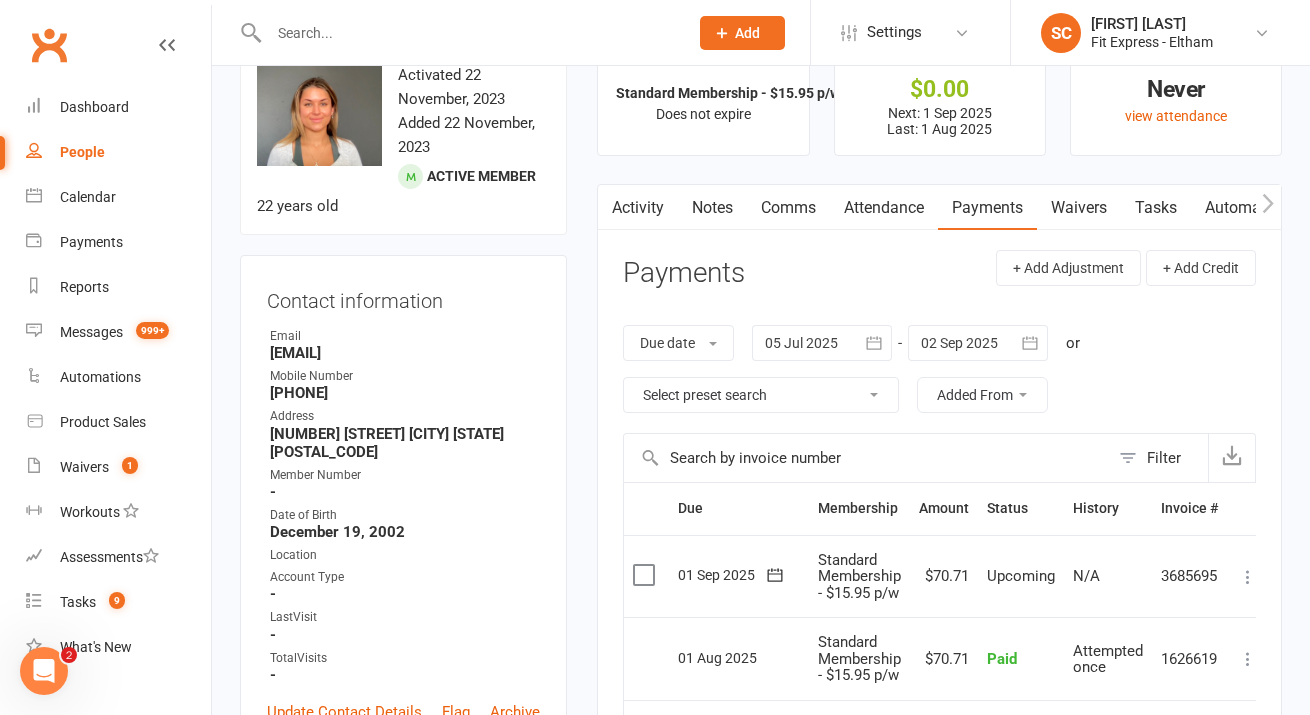 scroll, scrollTop: 0, scrollLeft: 0, axis: both 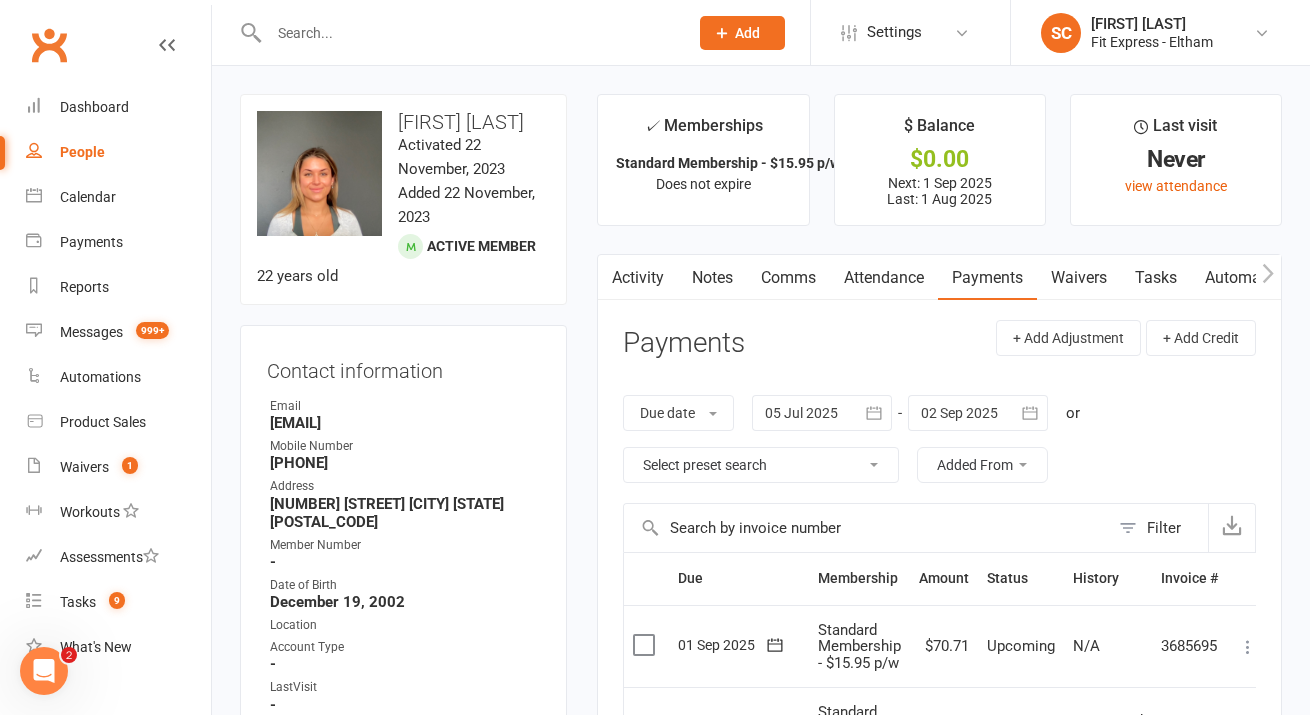 click at bounding box center (468, 33) 